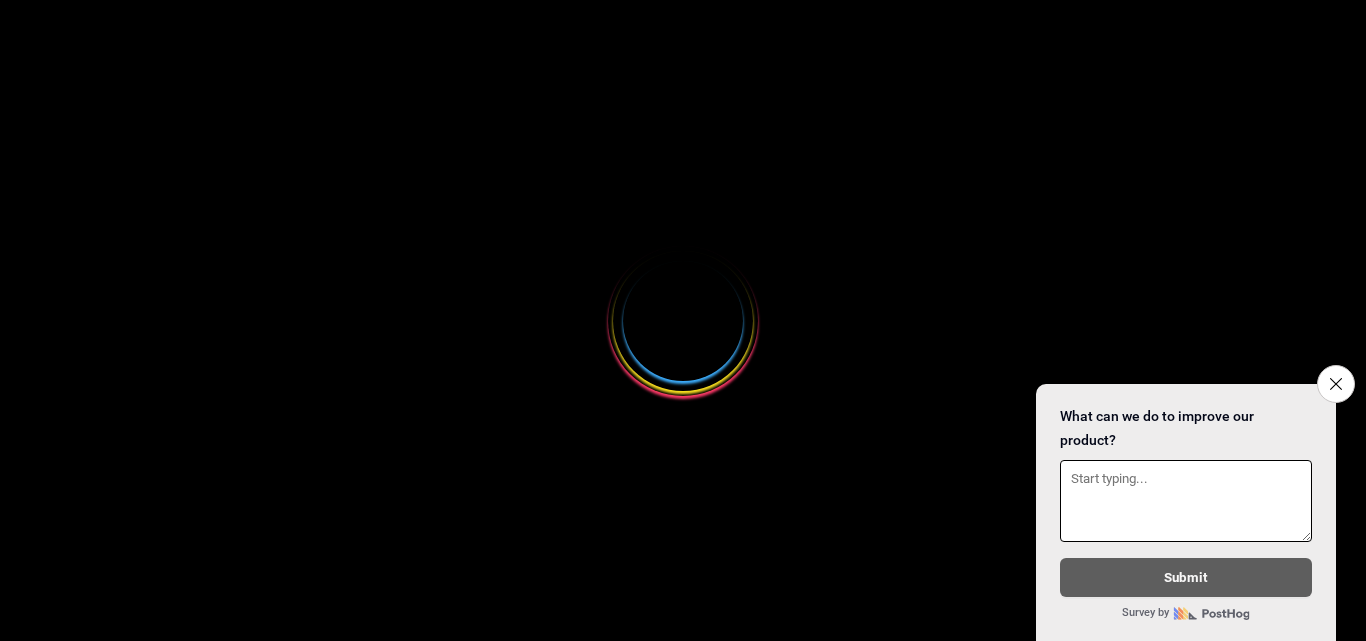 scroll, scrollTop: 0, scrollLeft: 0, axis: both 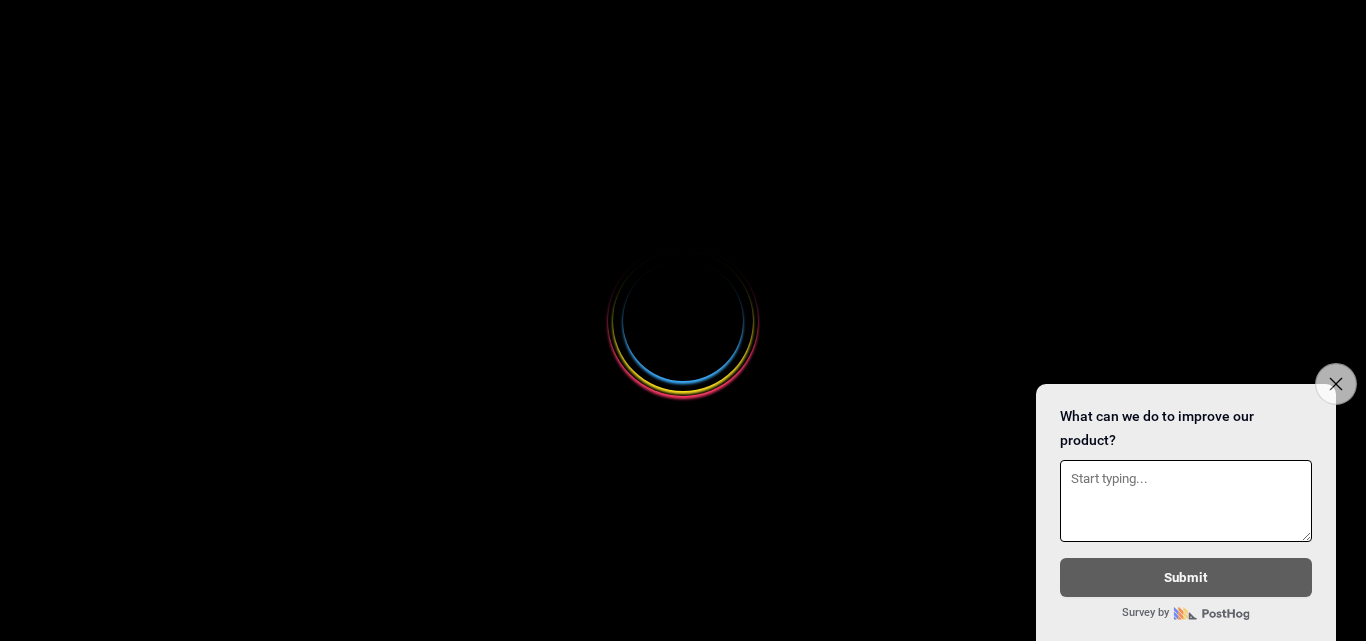 click 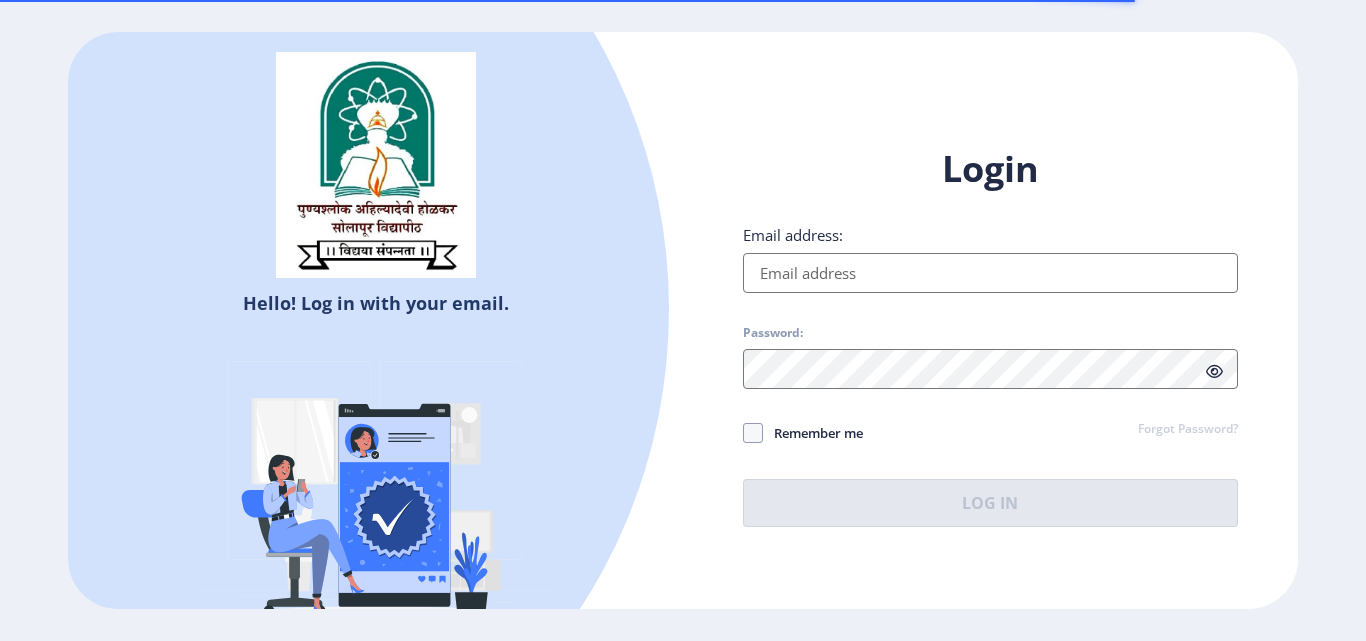 click on "Email address:" at bounding box center (990, 273) 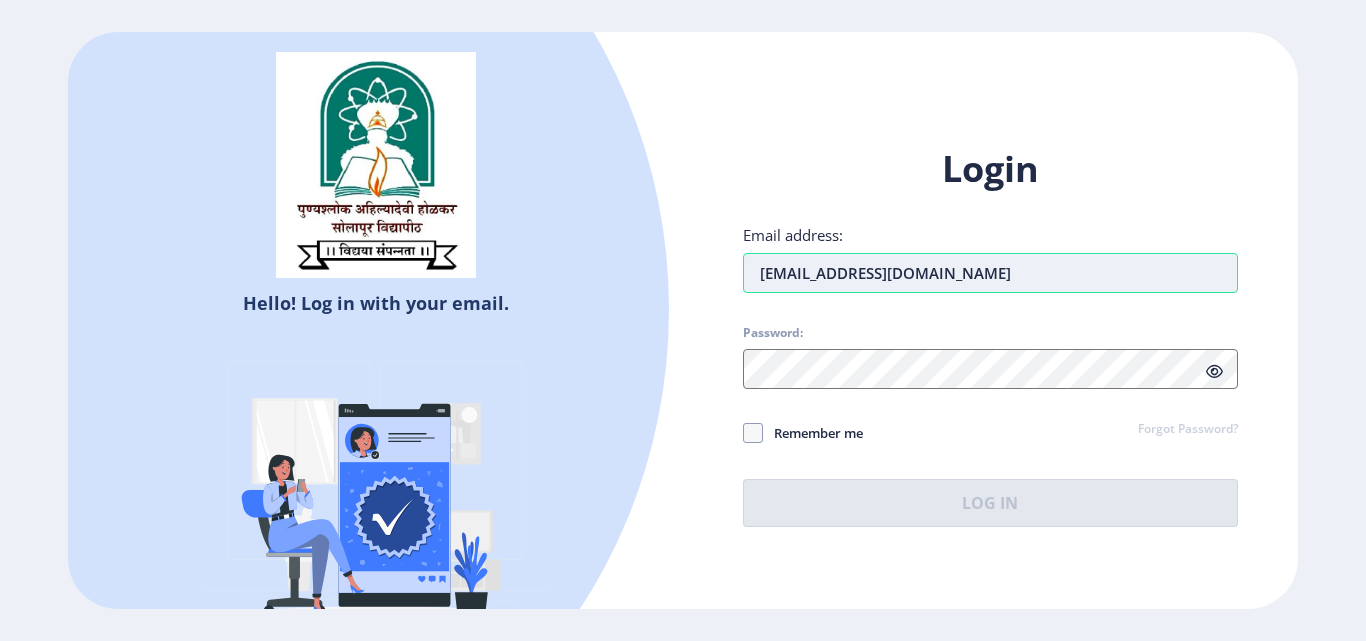 type on "[EMAIL_ADDRESS][DOMAIN_NAME]" 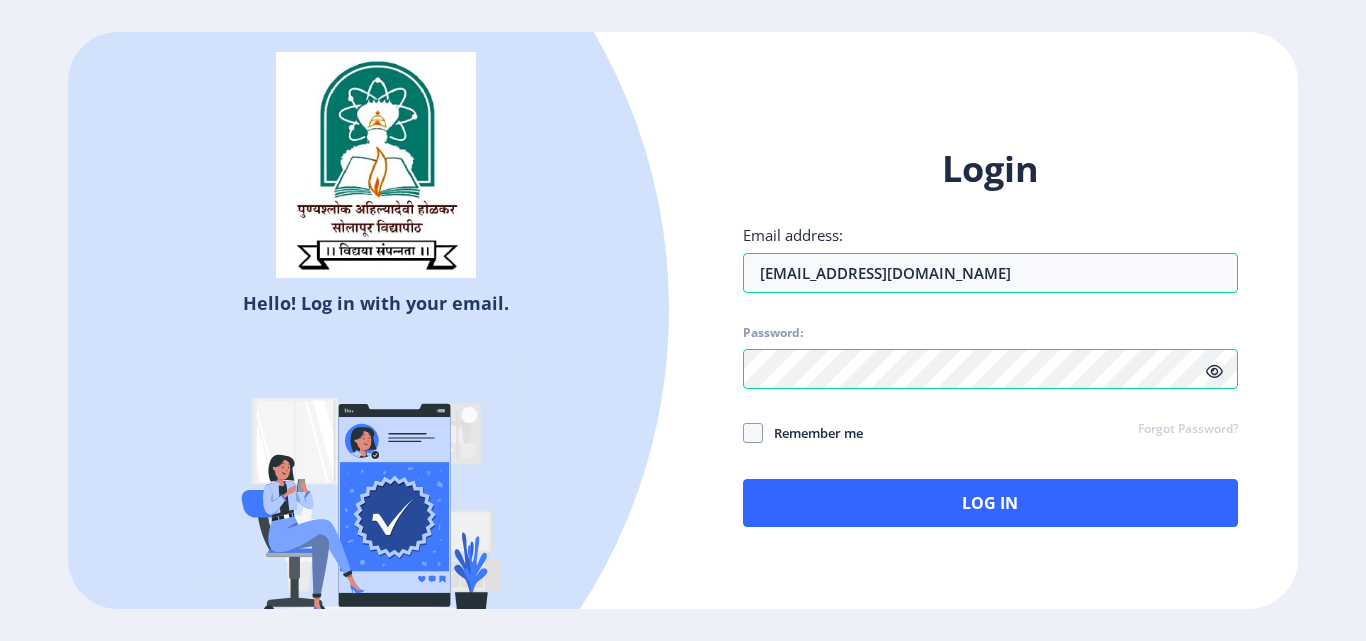 click 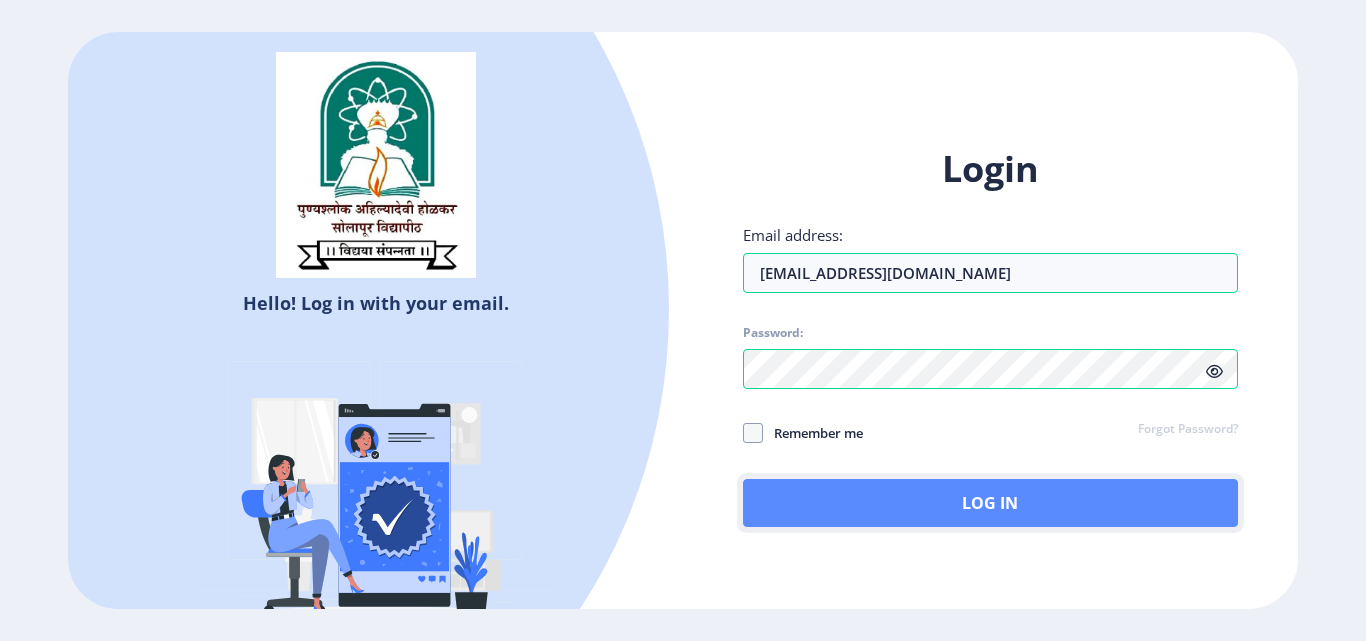 click on "Log In" 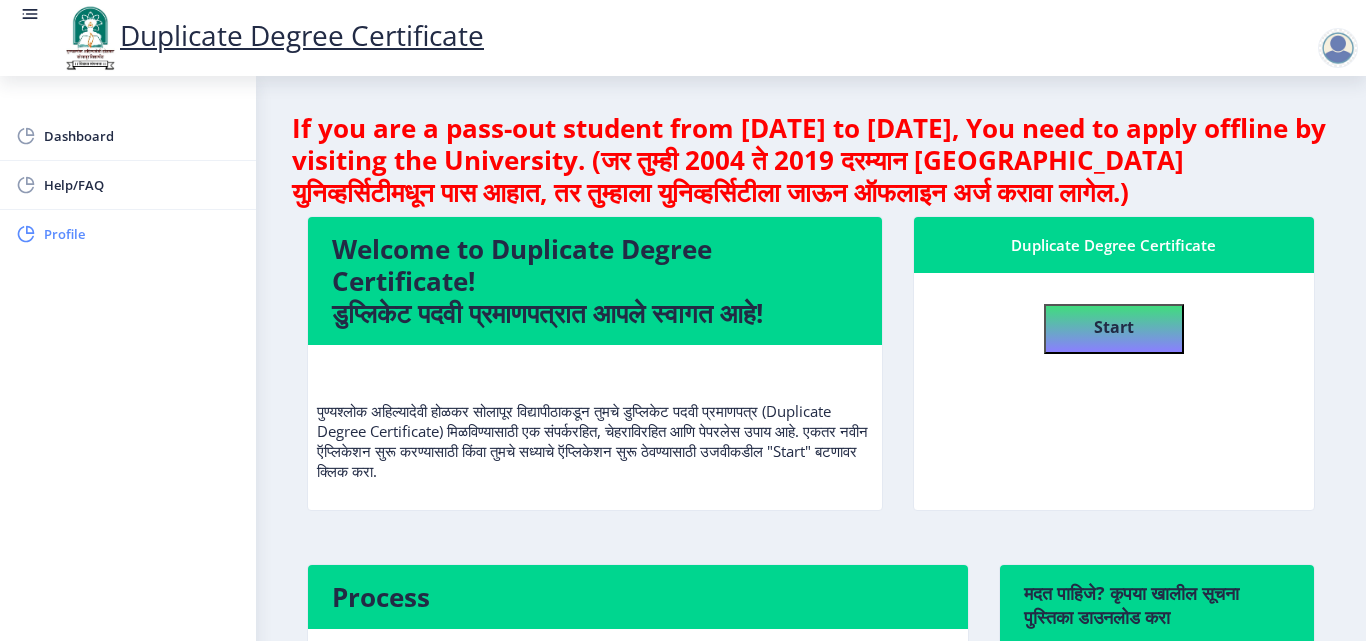 click on "Profile" 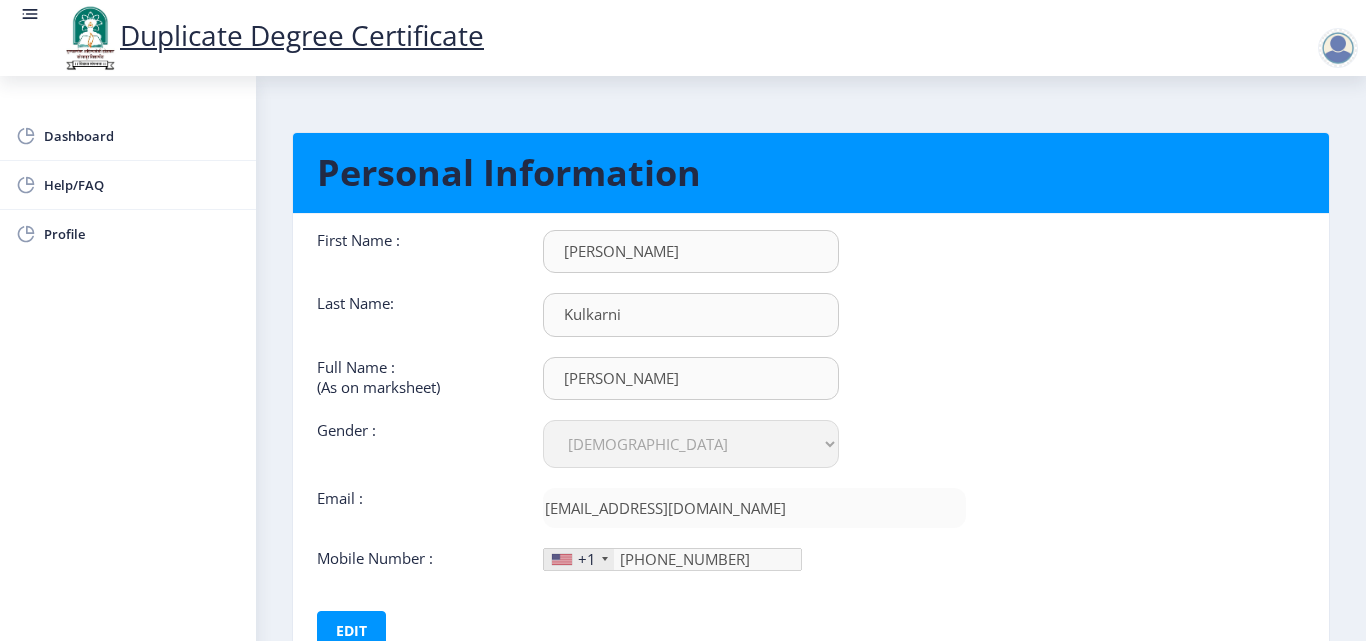 click on "First Name :  Vidyadhar Last Name:  Kulkarni Full Name : (As on marksheet) Vidyadhar Kulkarni Gender : Select Gender Male Female Other  Email :  kshriram951@gmail.com  Mobile Number :  +1 United States +1 United Kingdom +44 Afghanistan (‫افغانستان‬‎) +93 Albania (Shqipëri) +355 Algeria (‫الجزائر‬‎) +213 American Samoa +1 Andorra +376 Angola +244 Anguilla +1 Antigua and Barbuda +1 Argentina +54 Armenia (Հայաստան) +374 Aruba +297 Australia +61 Austria (Österreich) +43 Azerbaijan (Azərbaycan) +994 Bahamas +1 Bahrain (‫البحرين‬‎) +973 Bangladesh (বাংলাদেশ) +880 Barbados +1 Belarus (Беларусь) +375 Belgium (België) +32 Belize +501 Benin (Bénin) +229 Bermuda +1 Bhutan (འབྲུག) +975 Bolivia +591 Bosnia and Herzegovina (Босна и Херцеговина) +387 Botswana +267 Brazil (Brasil) +55 British Indian Ocean Territory +246 British Virgin Islands +1 Brunei +673 Bulgaria (България) +359 Burkina Faso +226 +257 +855 +237" 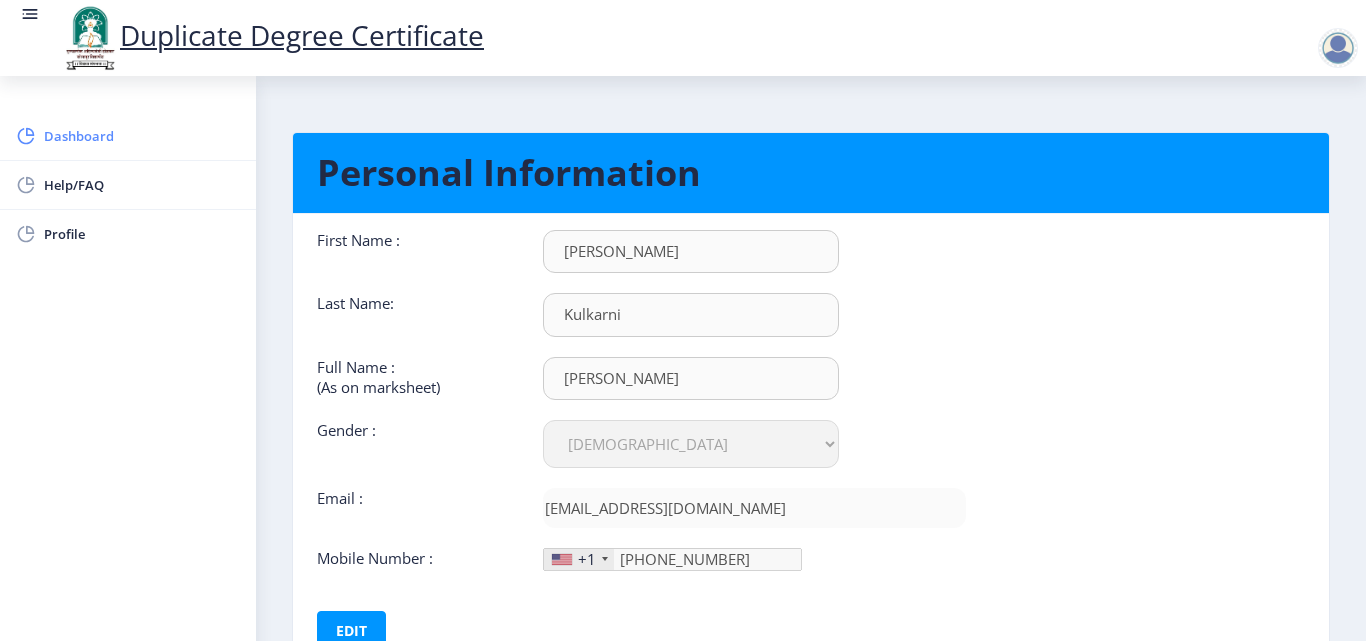 click on "Dashboard" 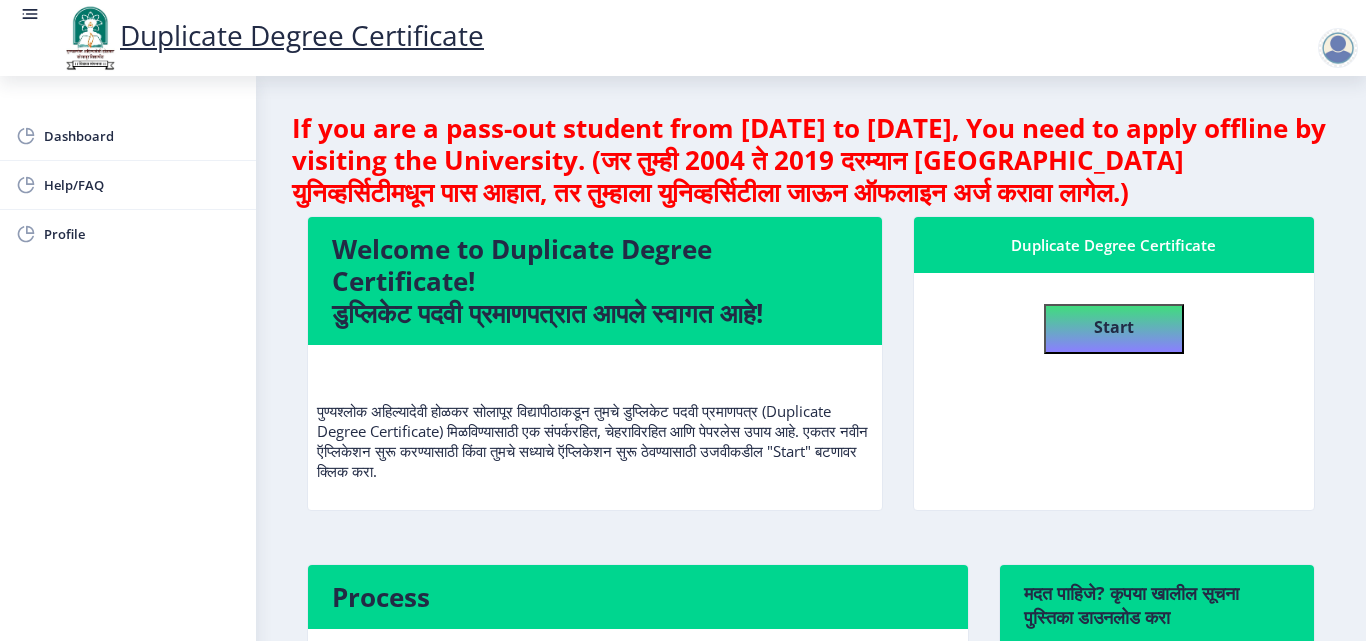 click 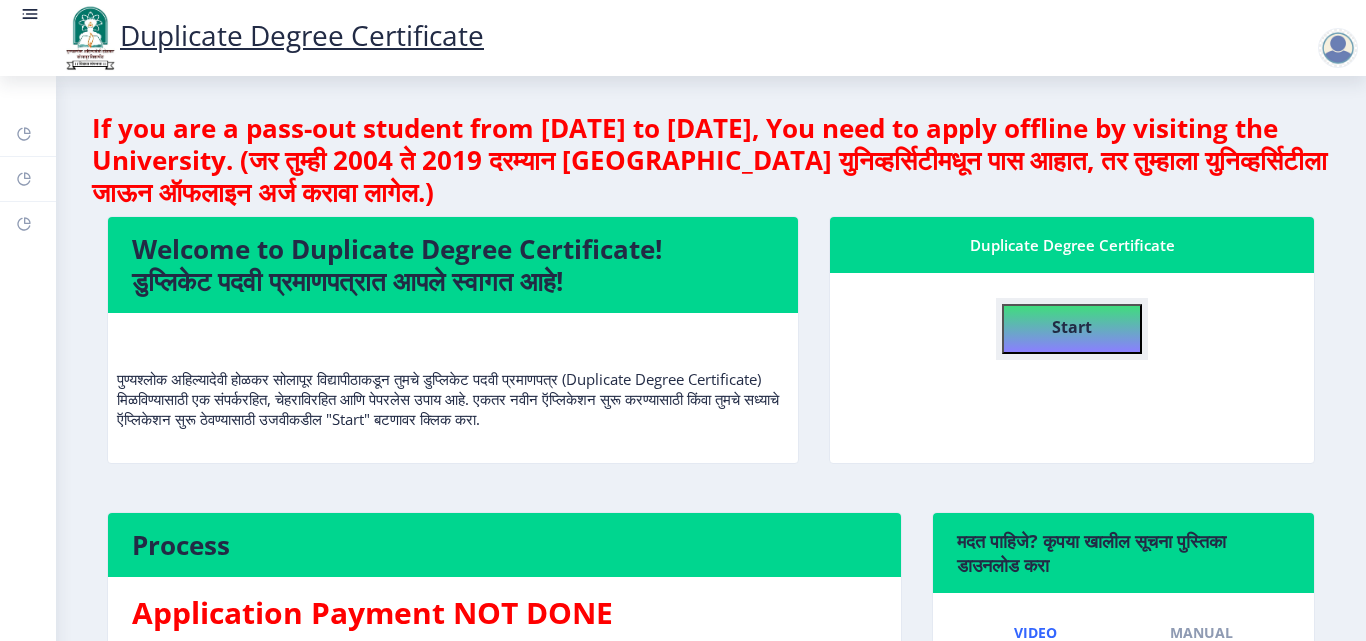 click on "Start" 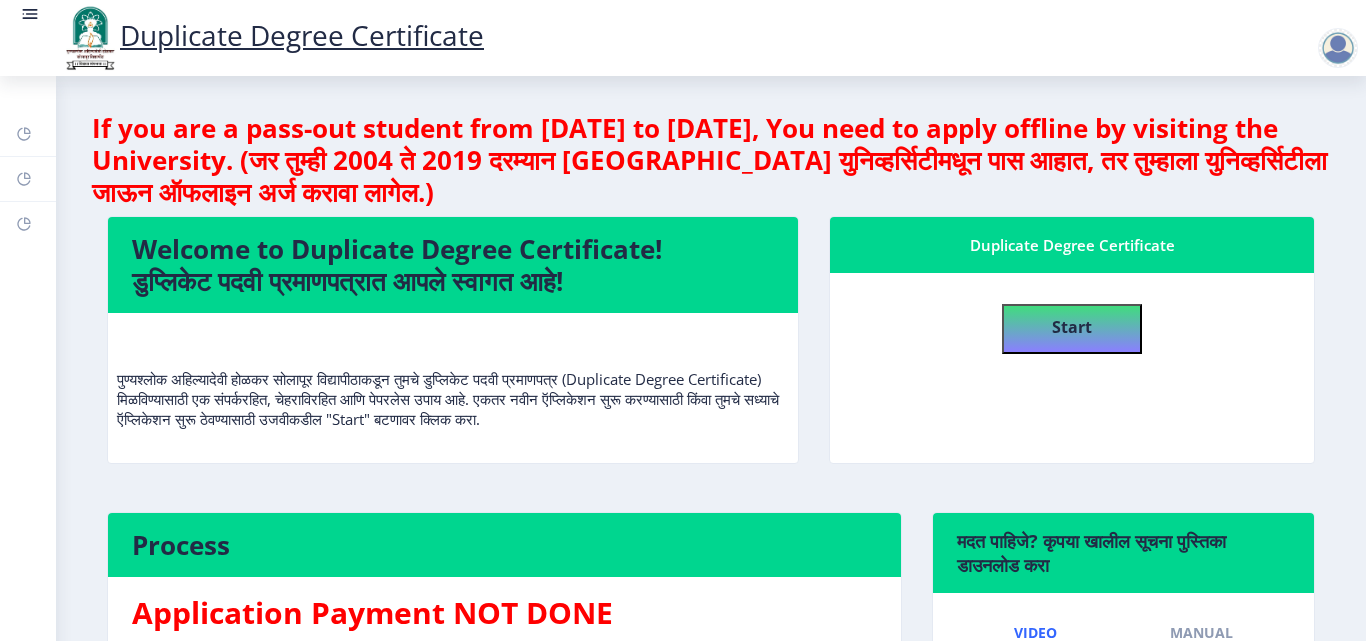 select 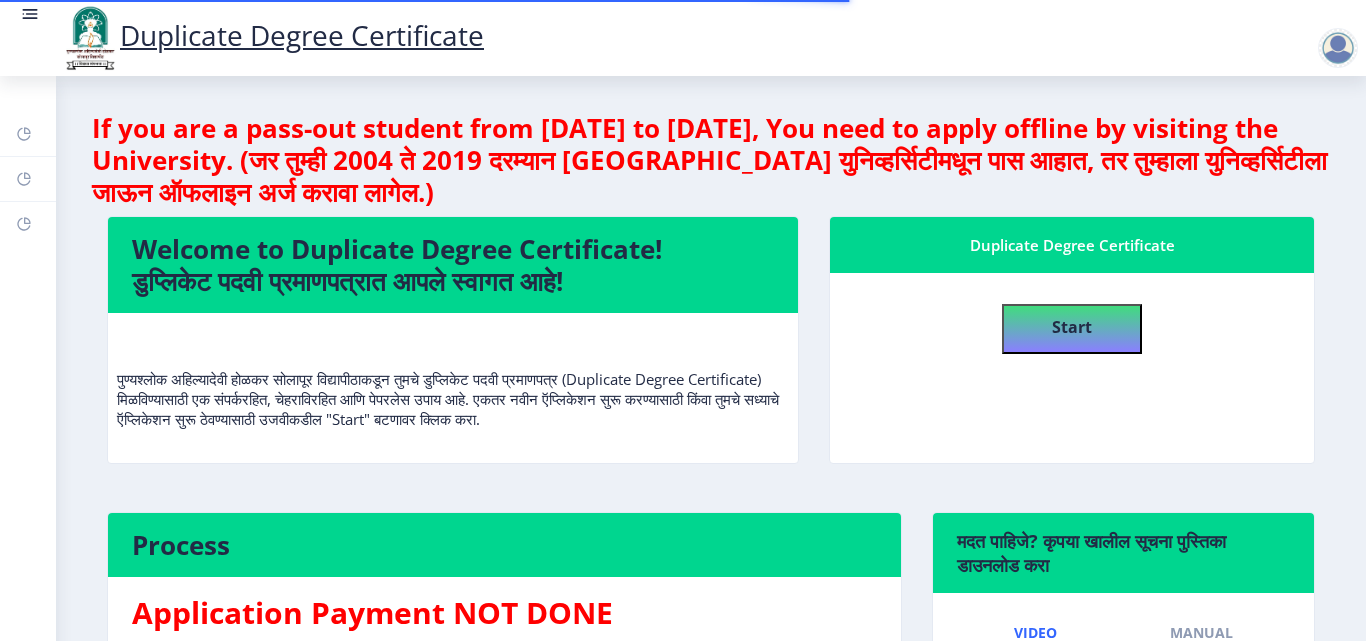 select on "Male" 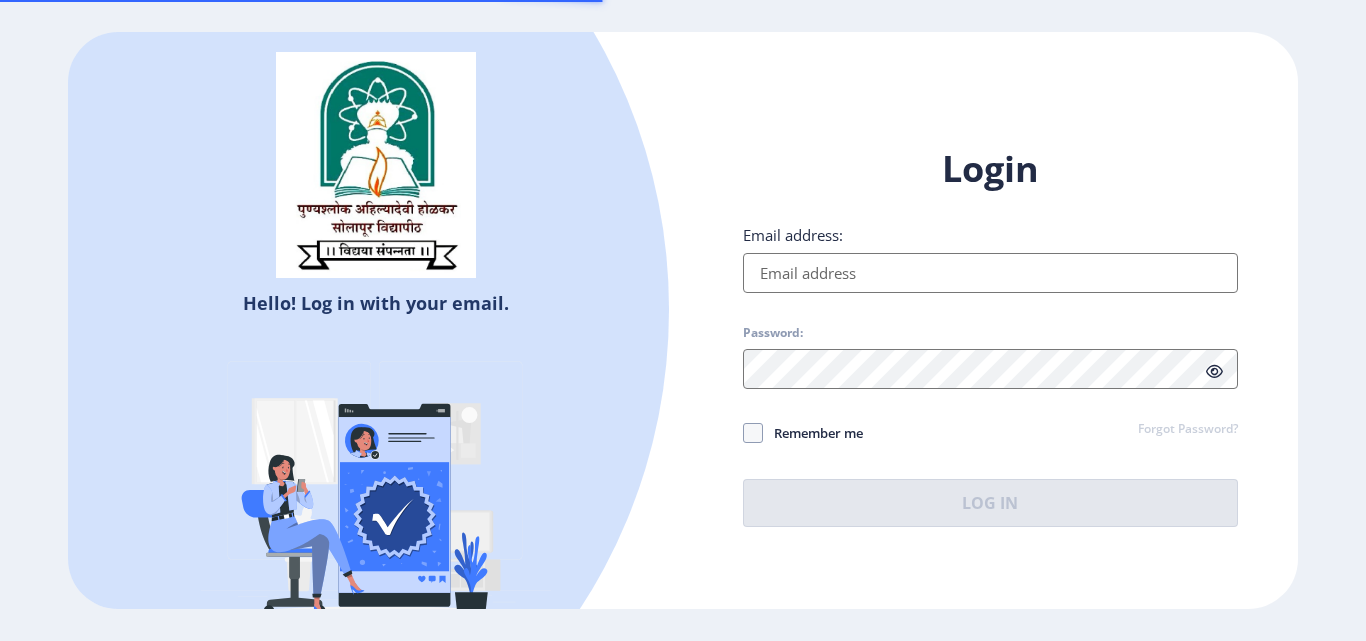 scroll, scrollTop: 0, scrollLeft: 0, axis: both 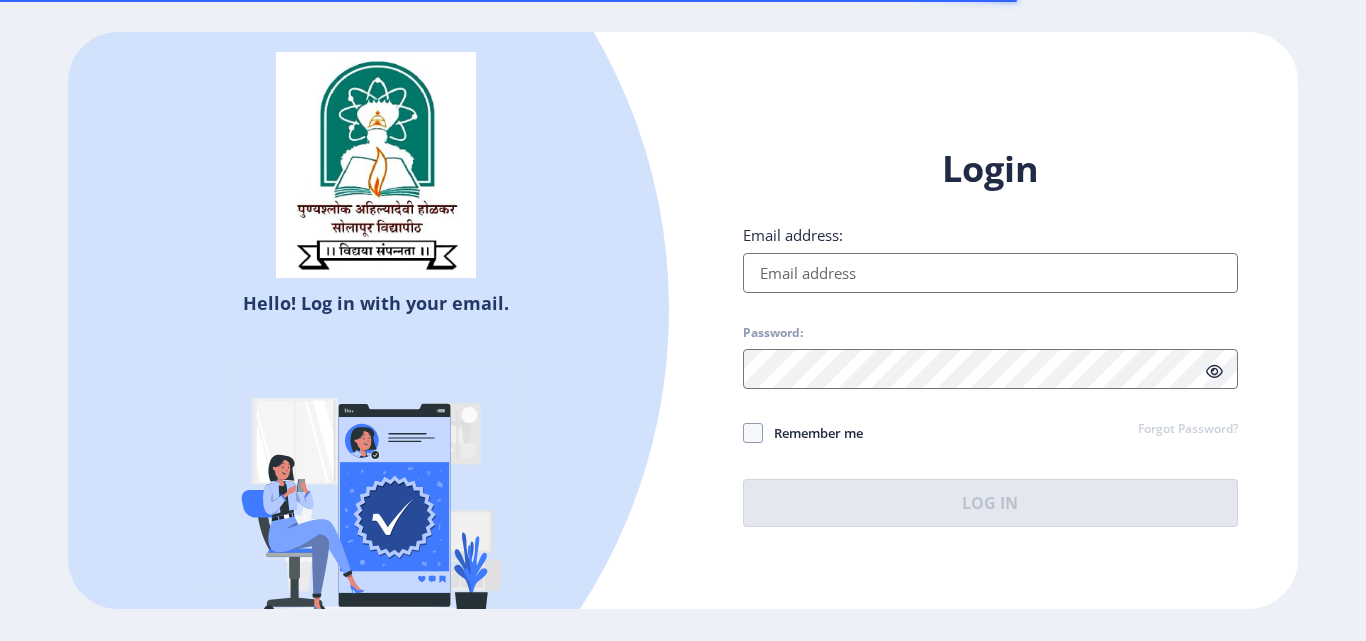 click on "Email address:" at bounding box center (990, 273) 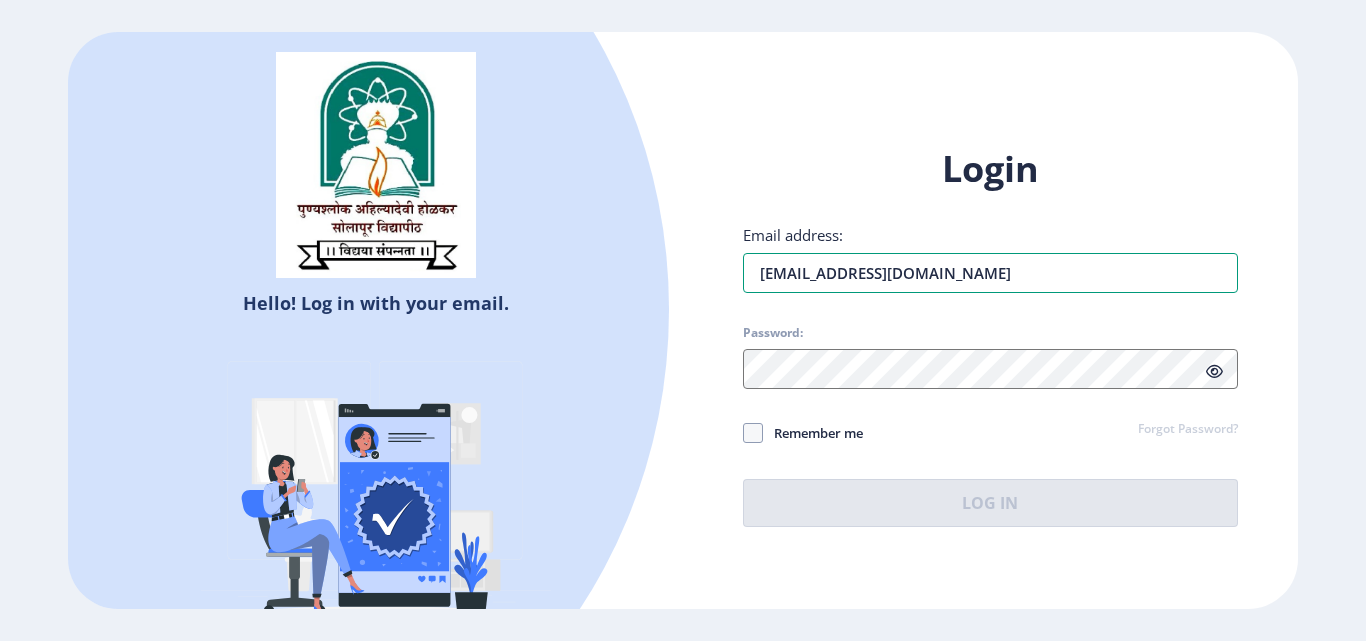 type on "[EMAIL_ADDRESS][DOMAIN_NAME]" 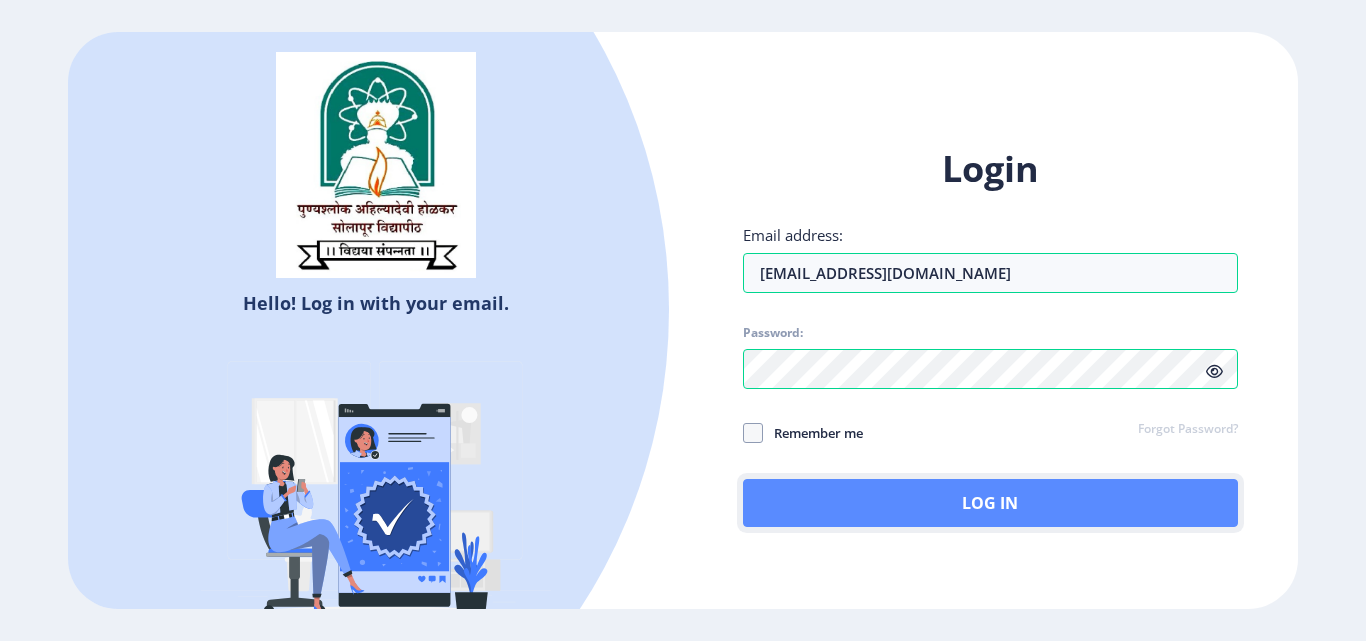 click on "Log In" 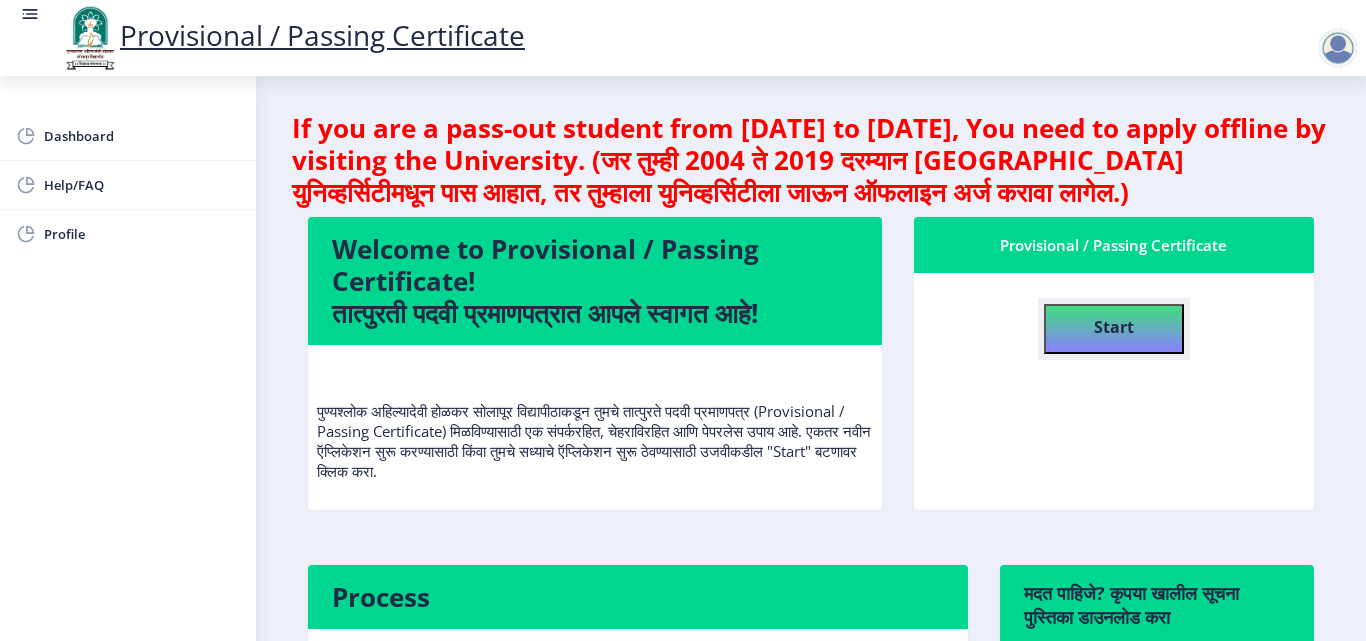 click on "Start" 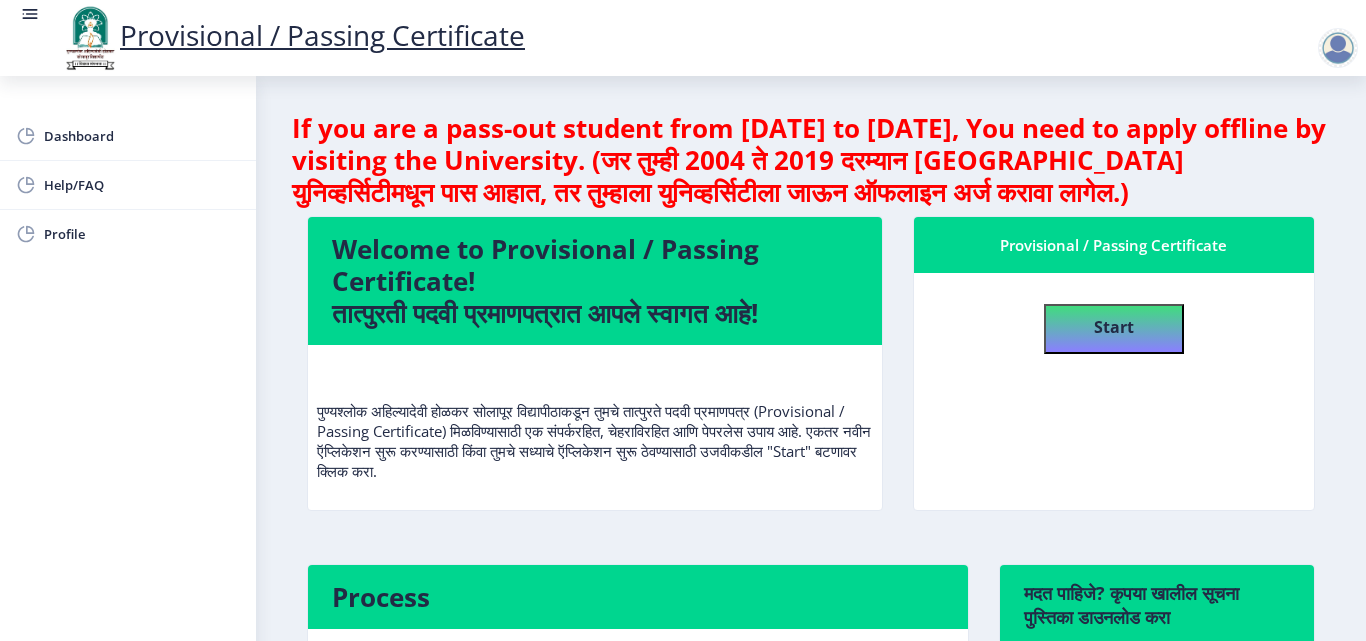 select on "Grade A" 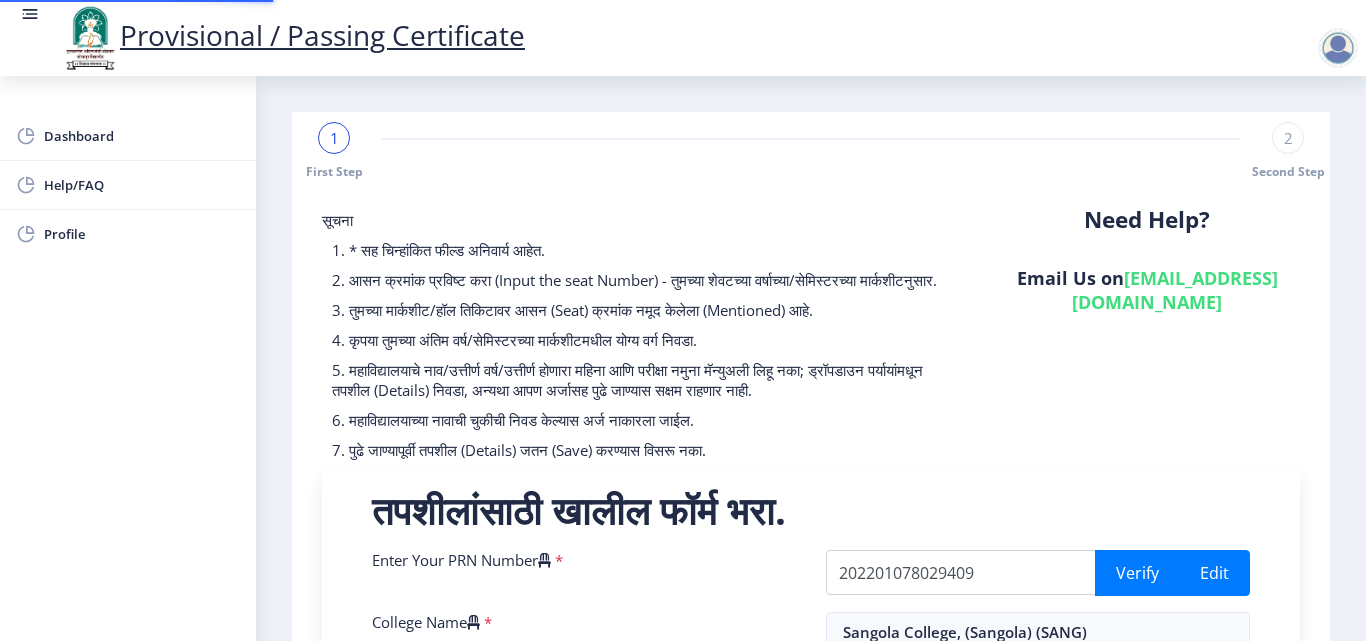 scroll, scrollTop: 388, scrollLeft: 0, axis: vertical 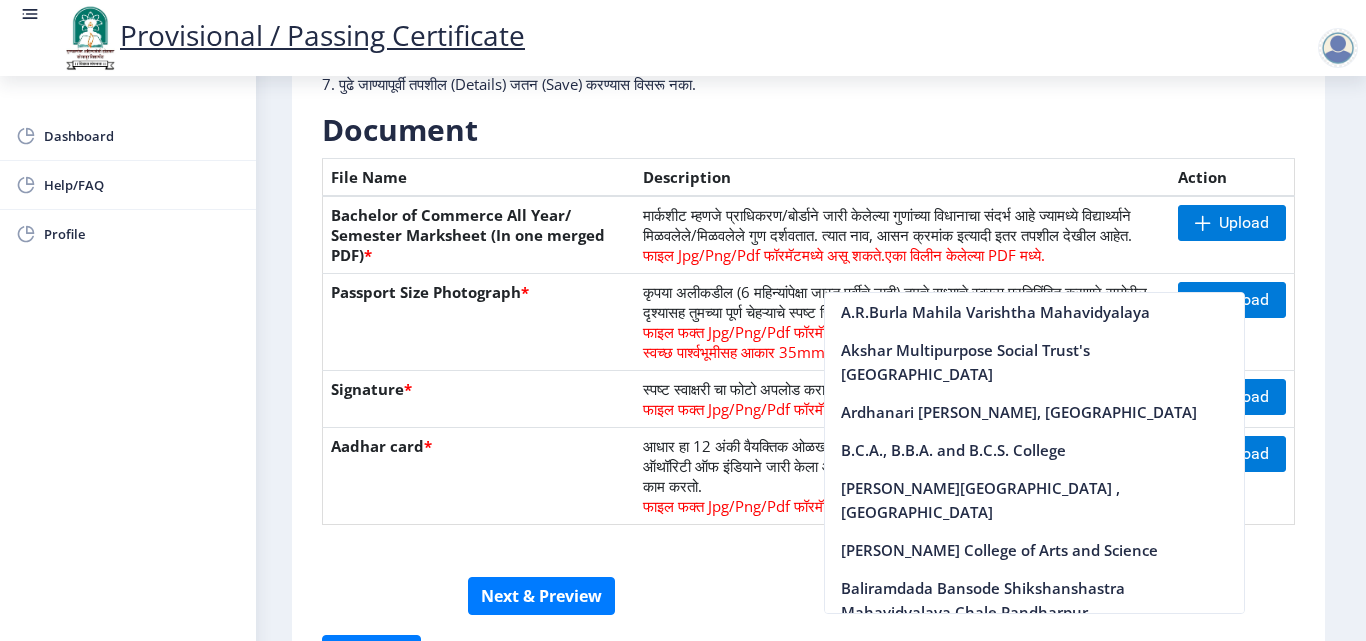 click on "First Step 2 Second Step सूचना 1. कागदपत्रे फक्त jpg/jpeg/png किंवा pdf फॉरमॅटमध्ये अपलोड करा.  2. फाइल आकार 5 MB पेक्षा जास्त नसावा.  3. मार्कशीट मूळ प्रतीतच (Original Copy) अपलोड करावी लागेल.  4. कृपया तुमचे अंतिम वर्ष/सेमिस्टर पास मार्कशीट अपलोड करा.  5. कृपया तुमचा स्पष्ट फोटो अपलोड करा, तो 6 महिन्यांपेक्षा जुना नसावा. 6.कृपया एक वैध पत्ता प्रविष्ट करा, कारण प्रमाणपत्र फक्त नमूद केलेल्या पत्त्यावर कुरियर केले जाईल.  Need Help? Email Us on   Document  File Name *" 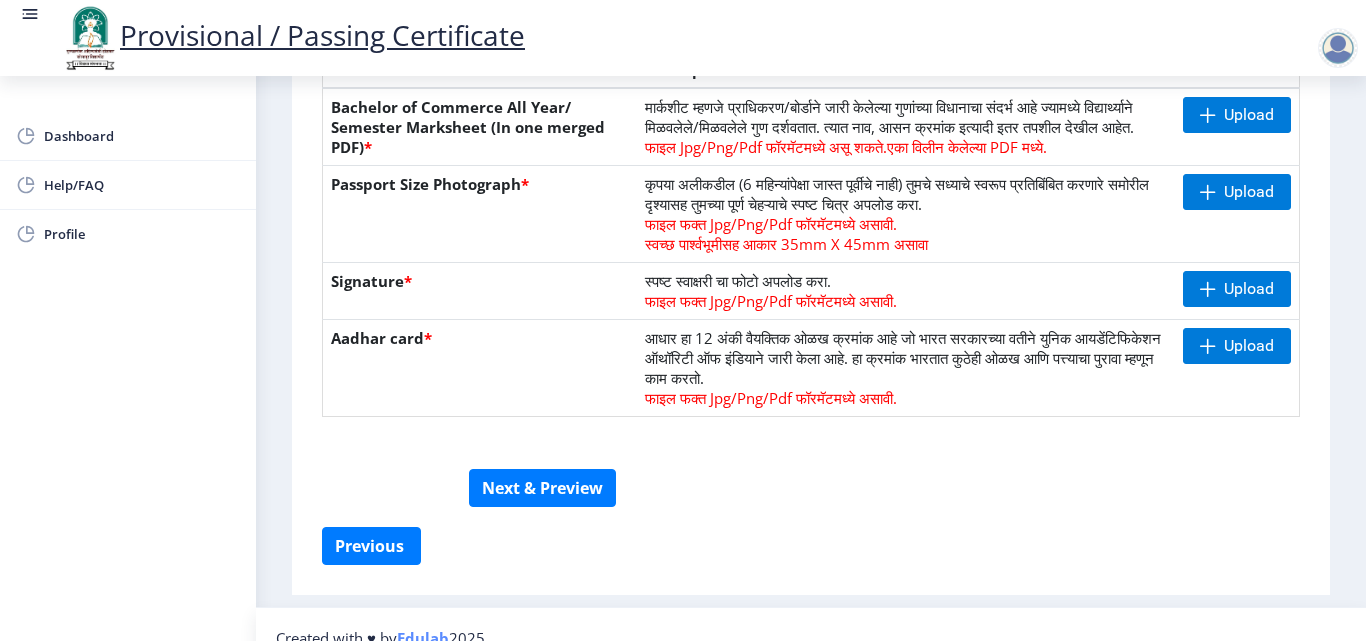 scroll, scrollTop: 543, scrollLeft: 0, axis: vertical 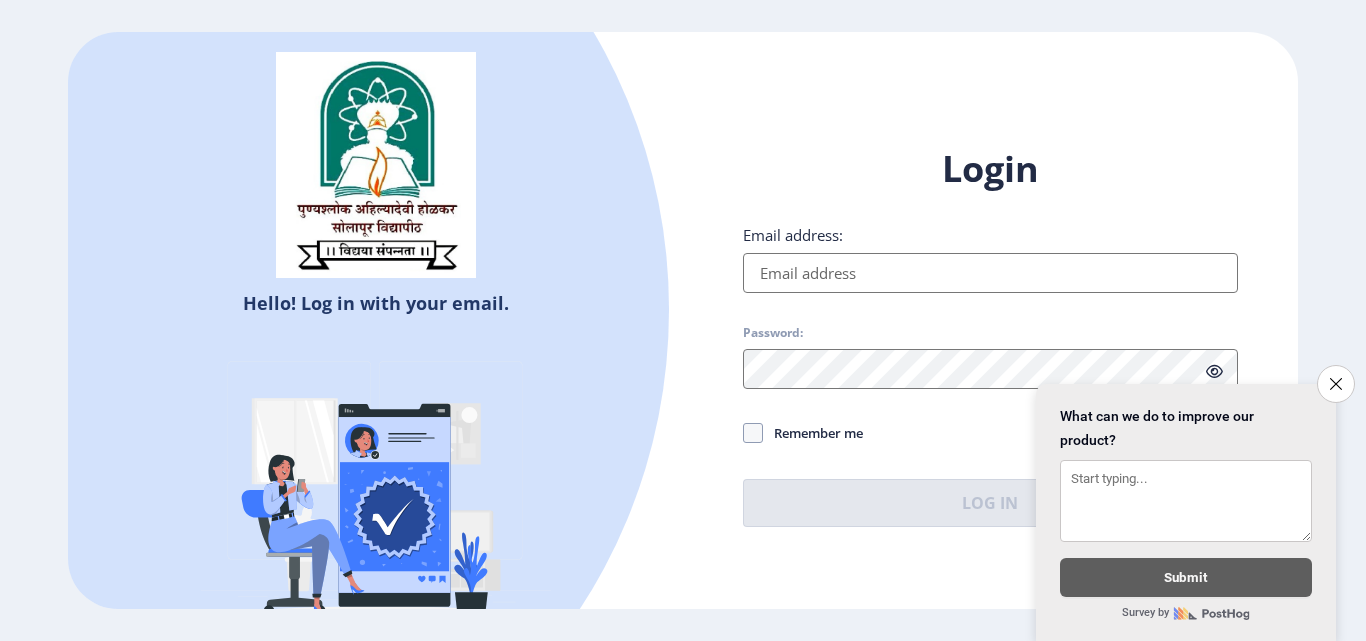 click on "Email address:" at bounding box center [990, 273] 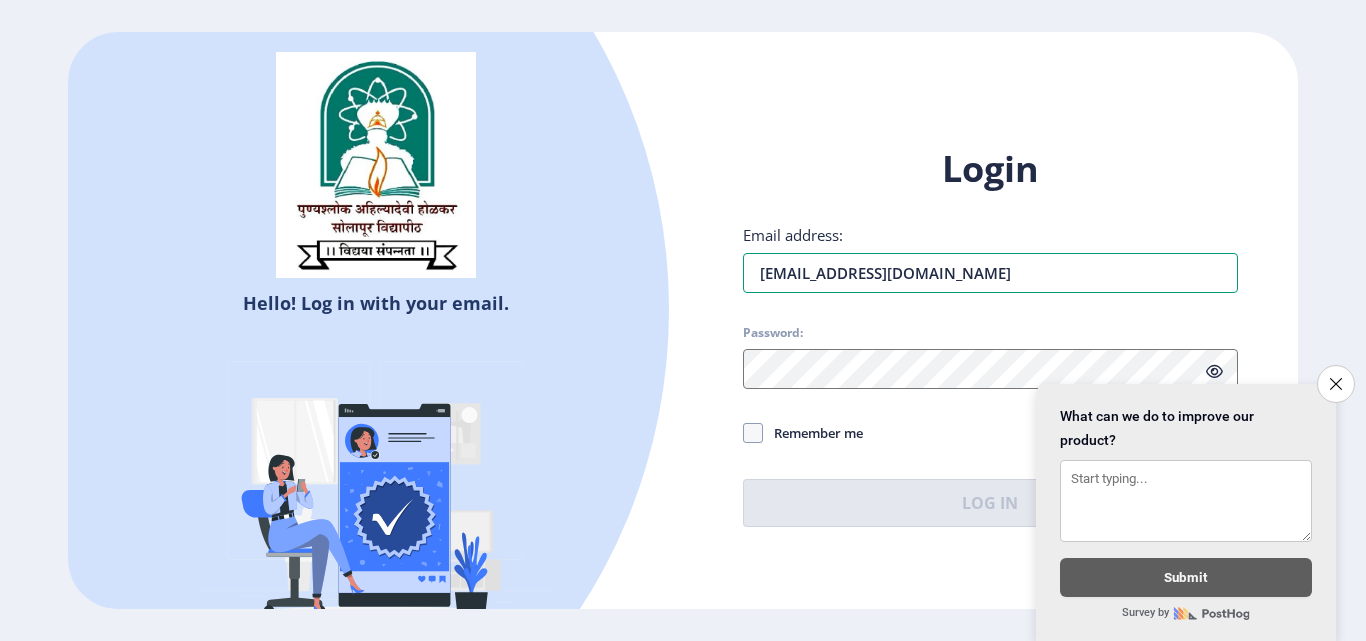type on "[EMAIL_ADDRESS][DOMAIN_NAME]" 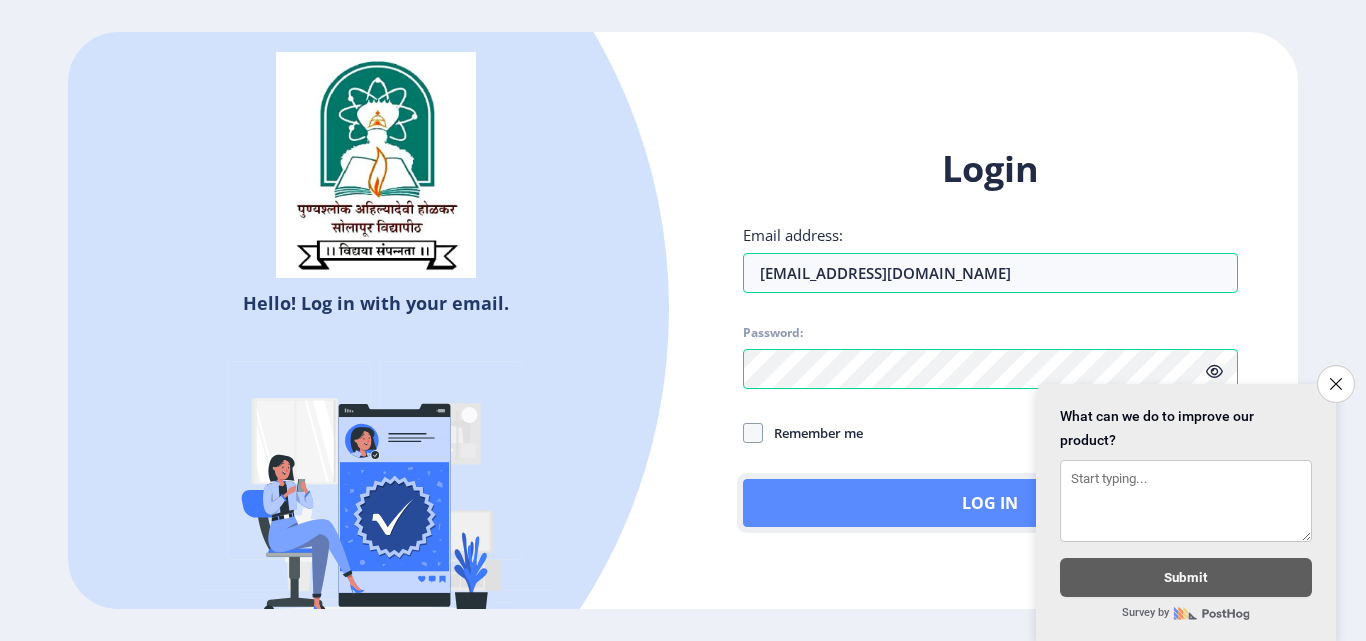 click on "Log In" 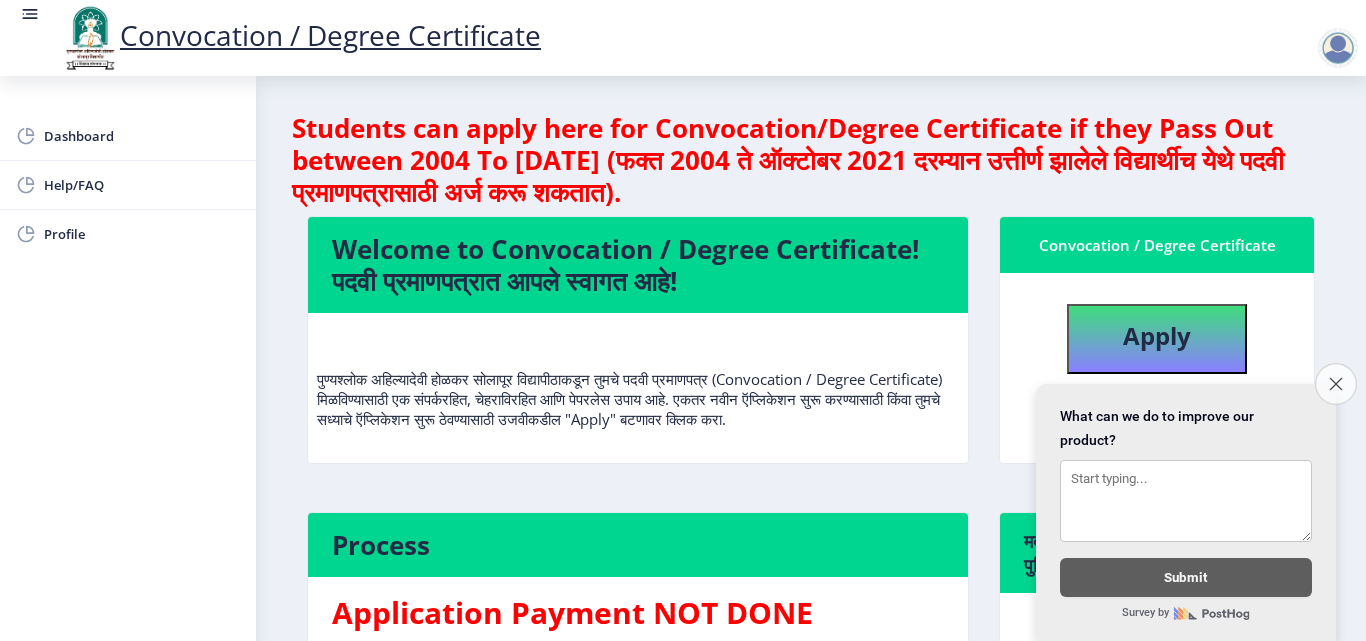 click on "Close survey" at bounding box center (1336, 384) 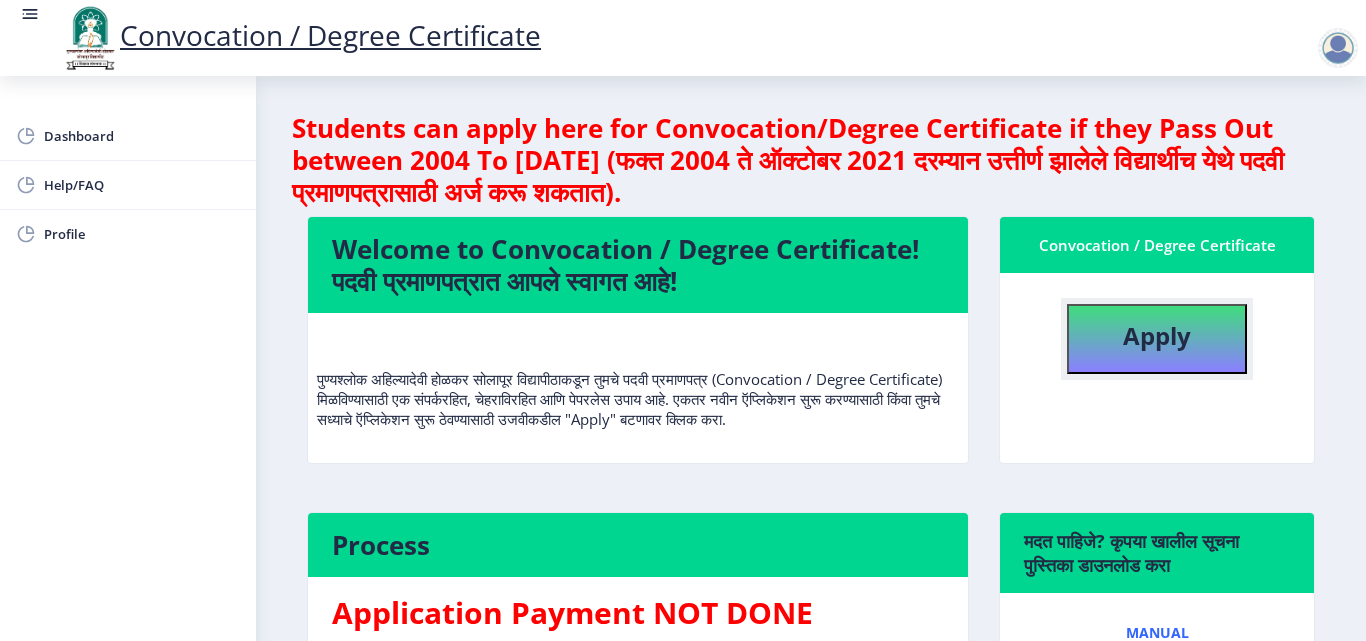click on "Apply" 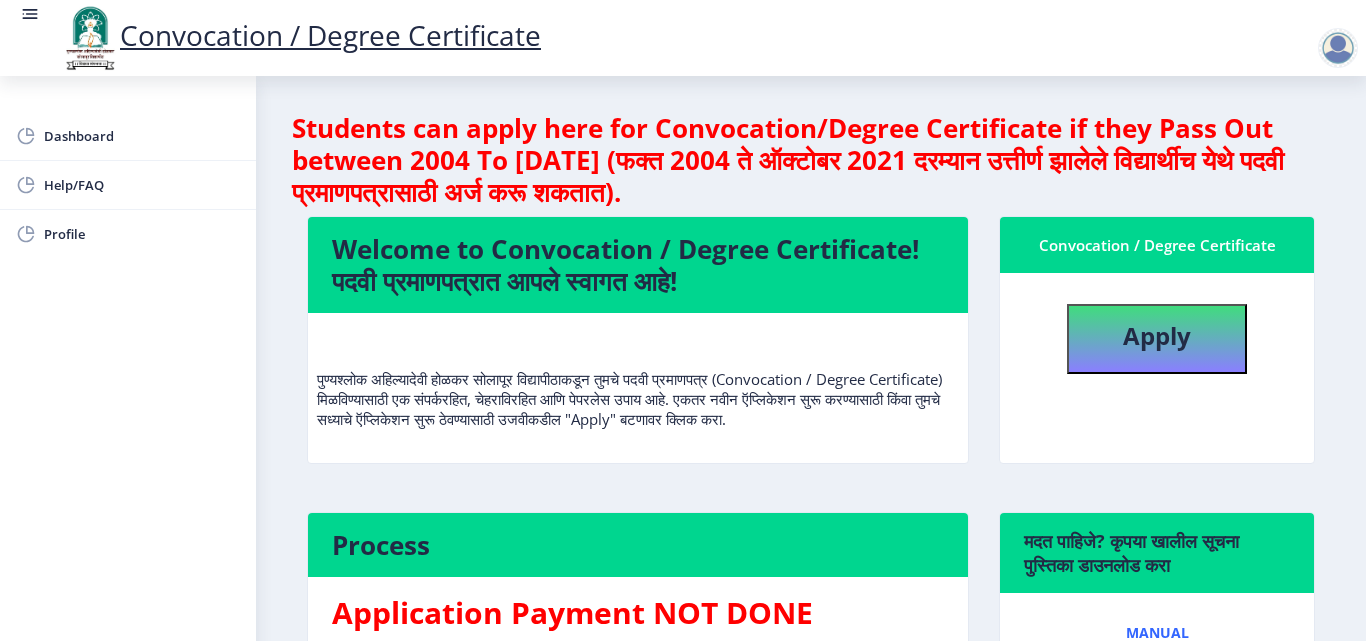 select 